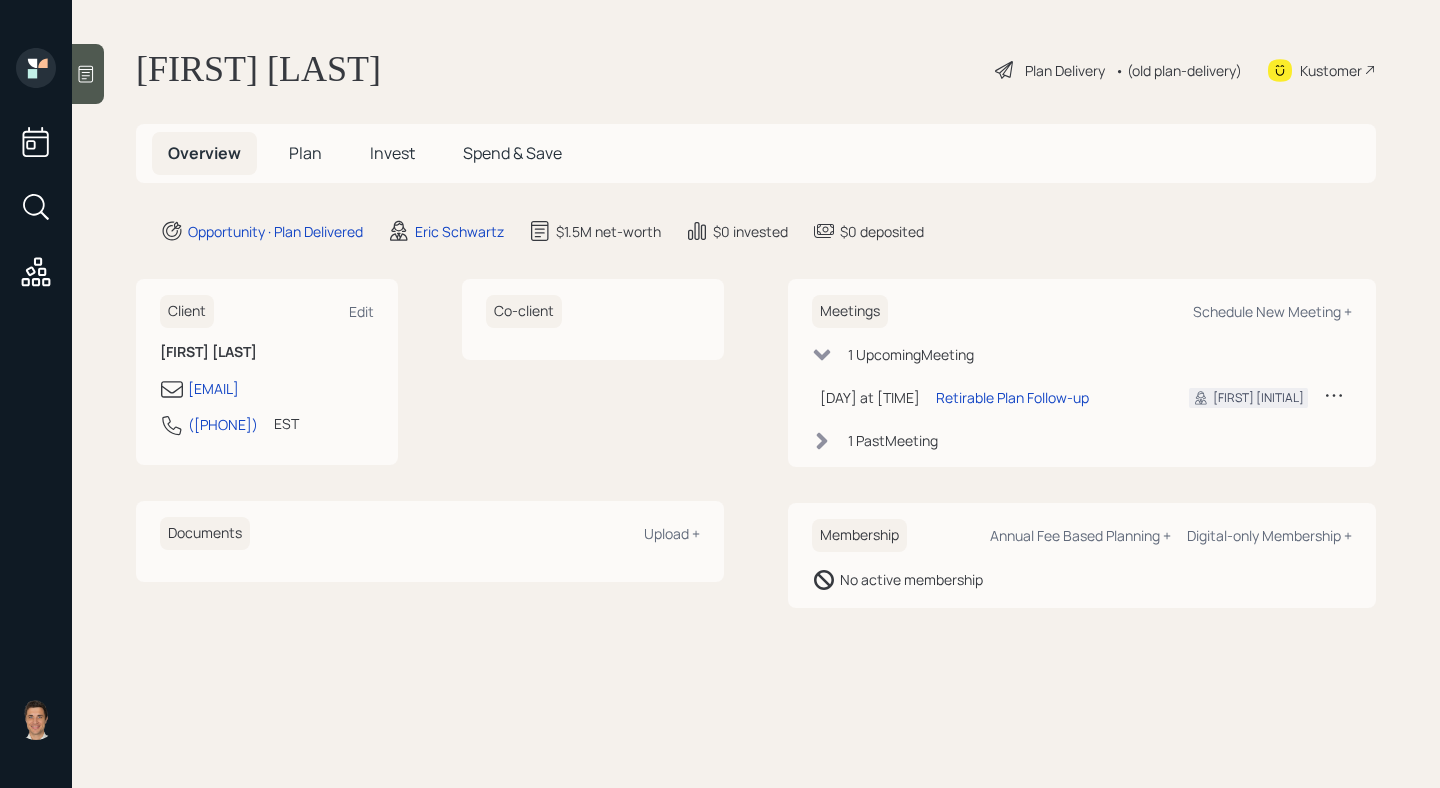 scroll, scrollTop: 0, scrollLeft: 0, axis: both 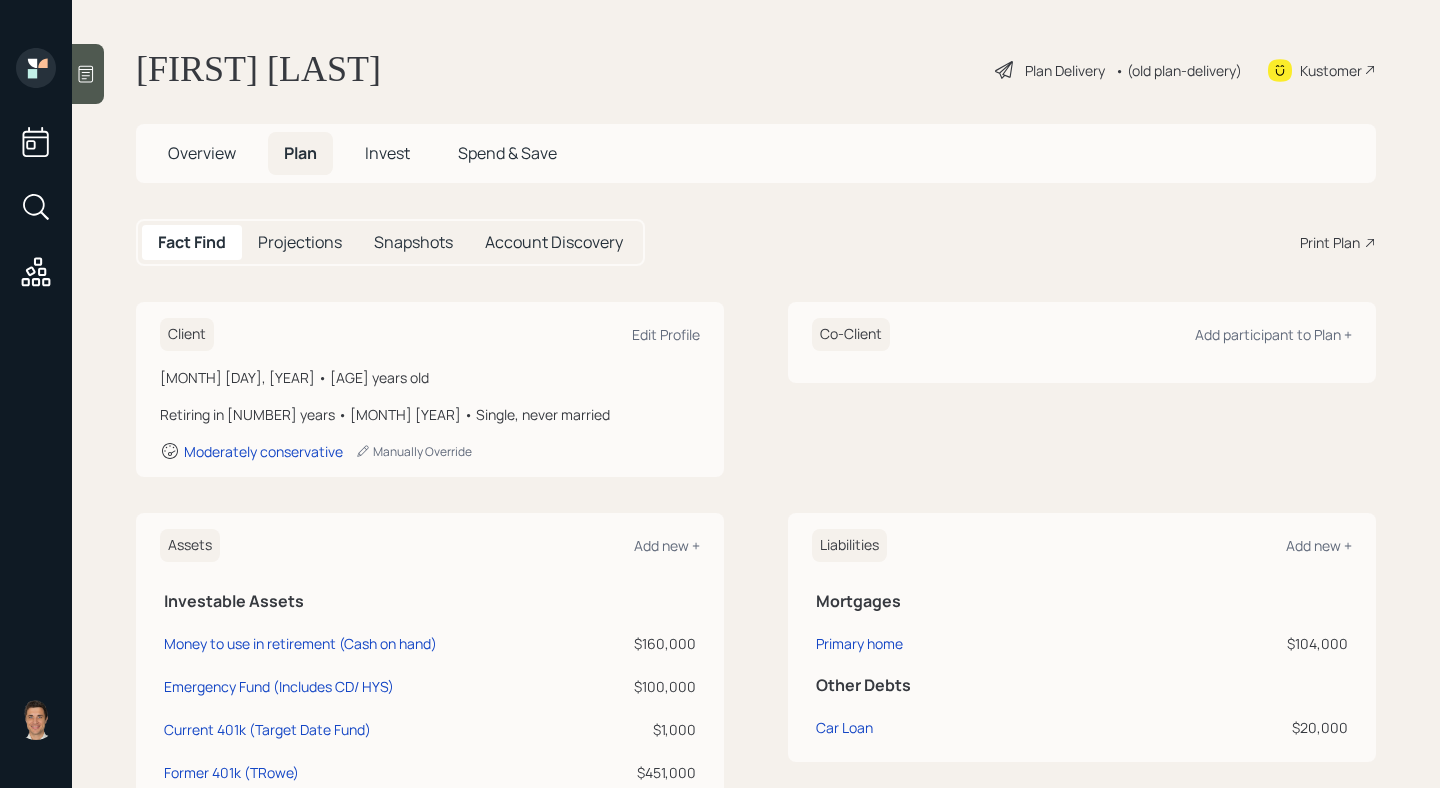 click on "• (old plan-delivery)" at bounding box center (1178, 70) 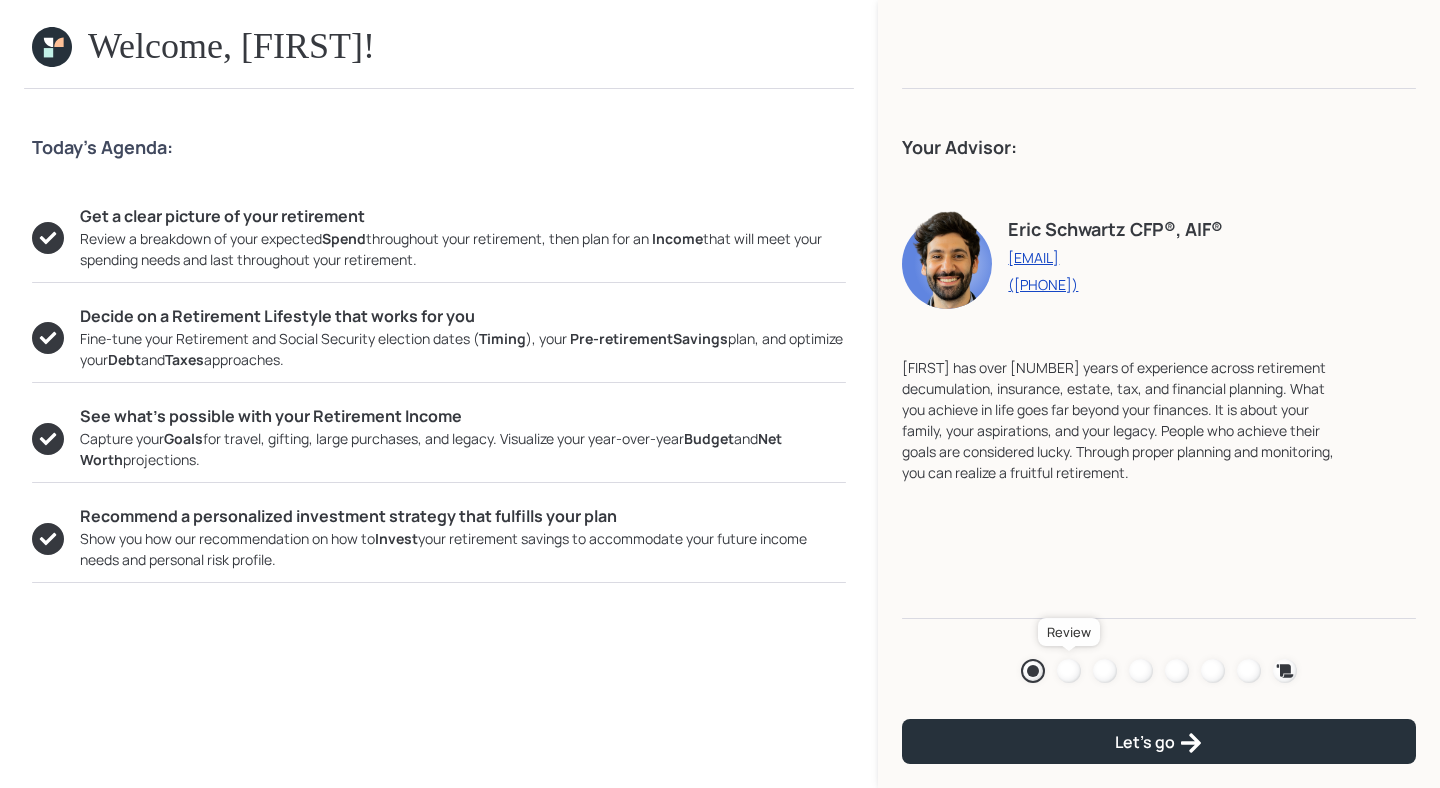 click at bounding box center (1069, 671) 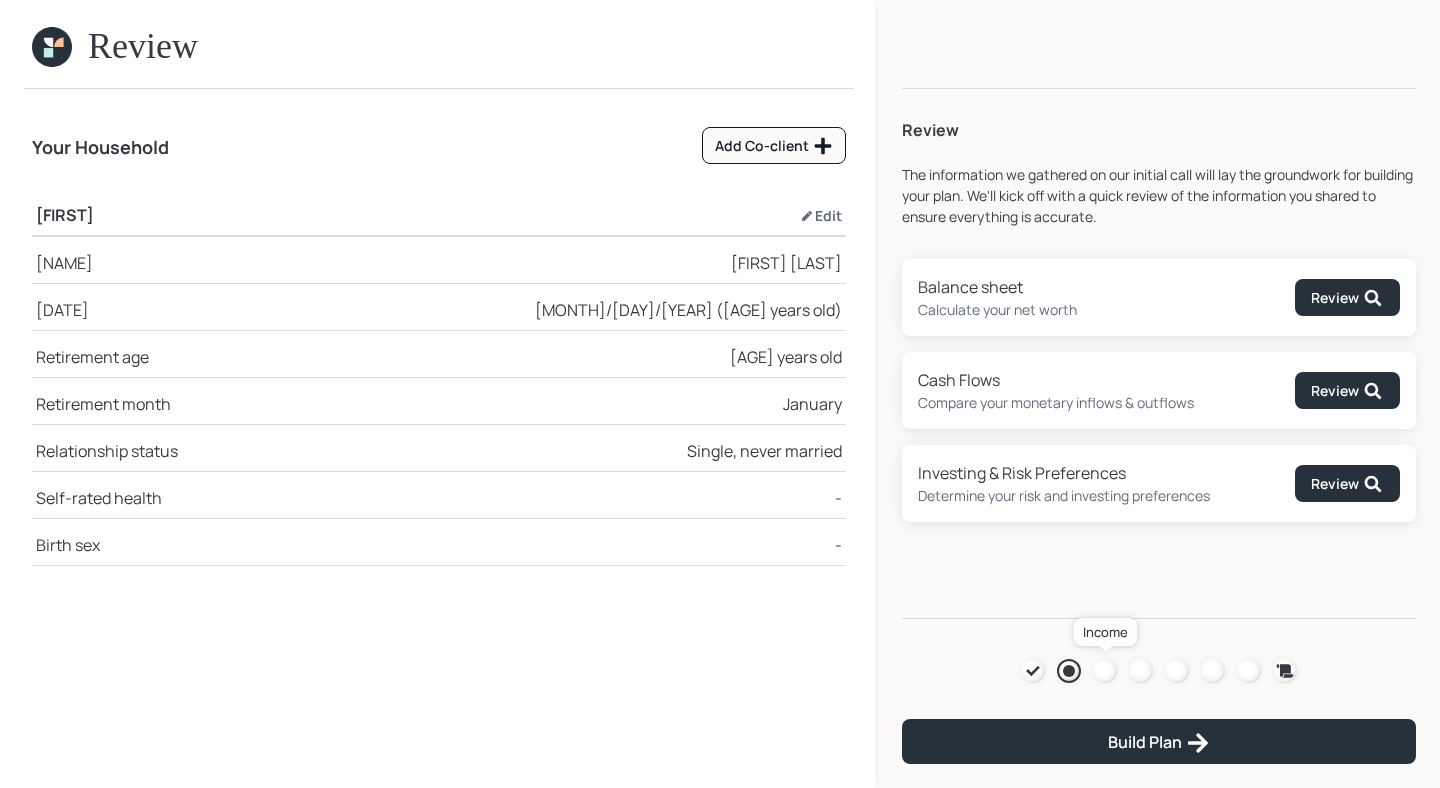 click at bounding box center [1105, 671] 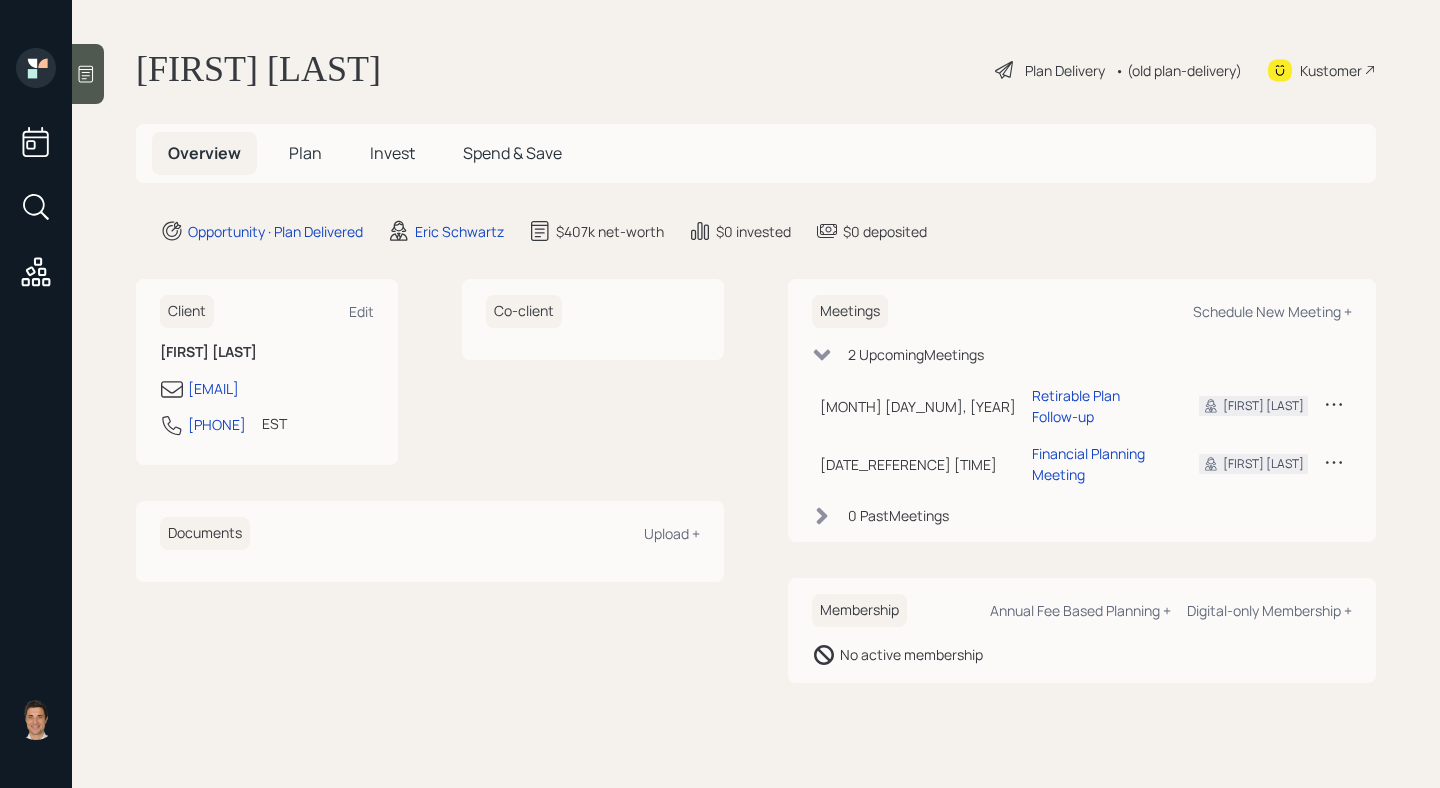 scroll, scrollTop: 0, scrollLeft: 0, axis: both 